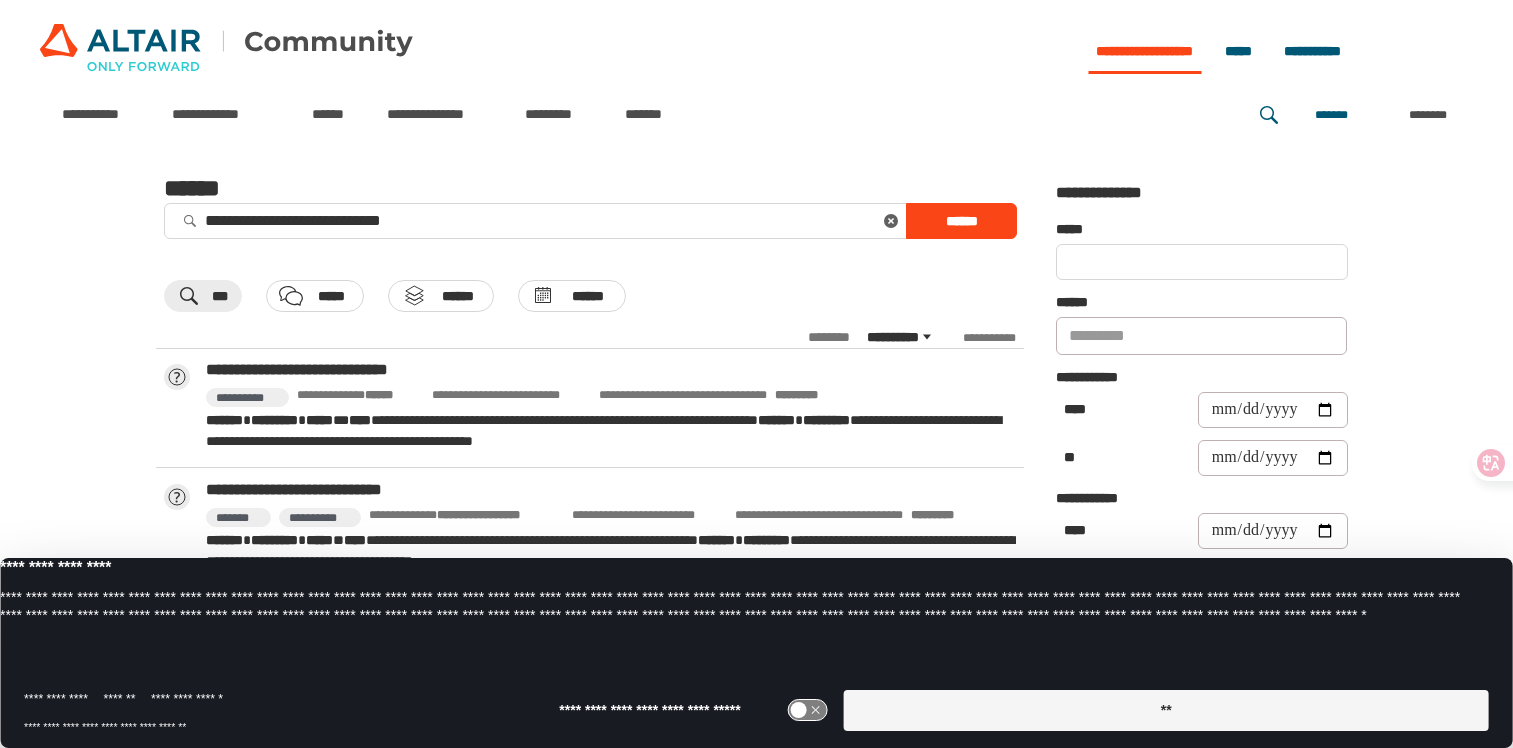 scroll, scrollTop: 0, scrollLeft: 0, axis: both 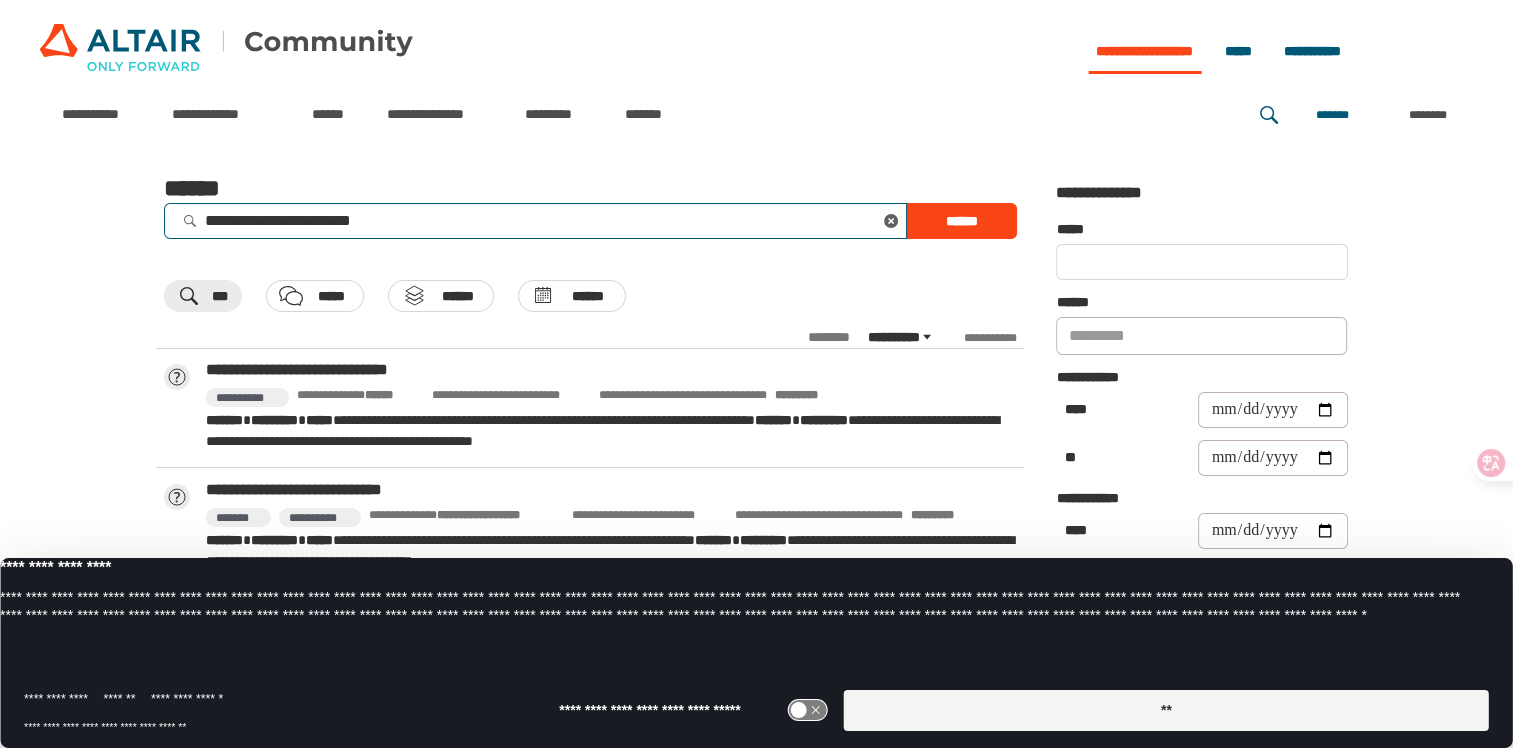 drag, startPoint x: 0, startPoint y: 0, endPoint x: 85, endPoint y: 209, distance: 225.62358 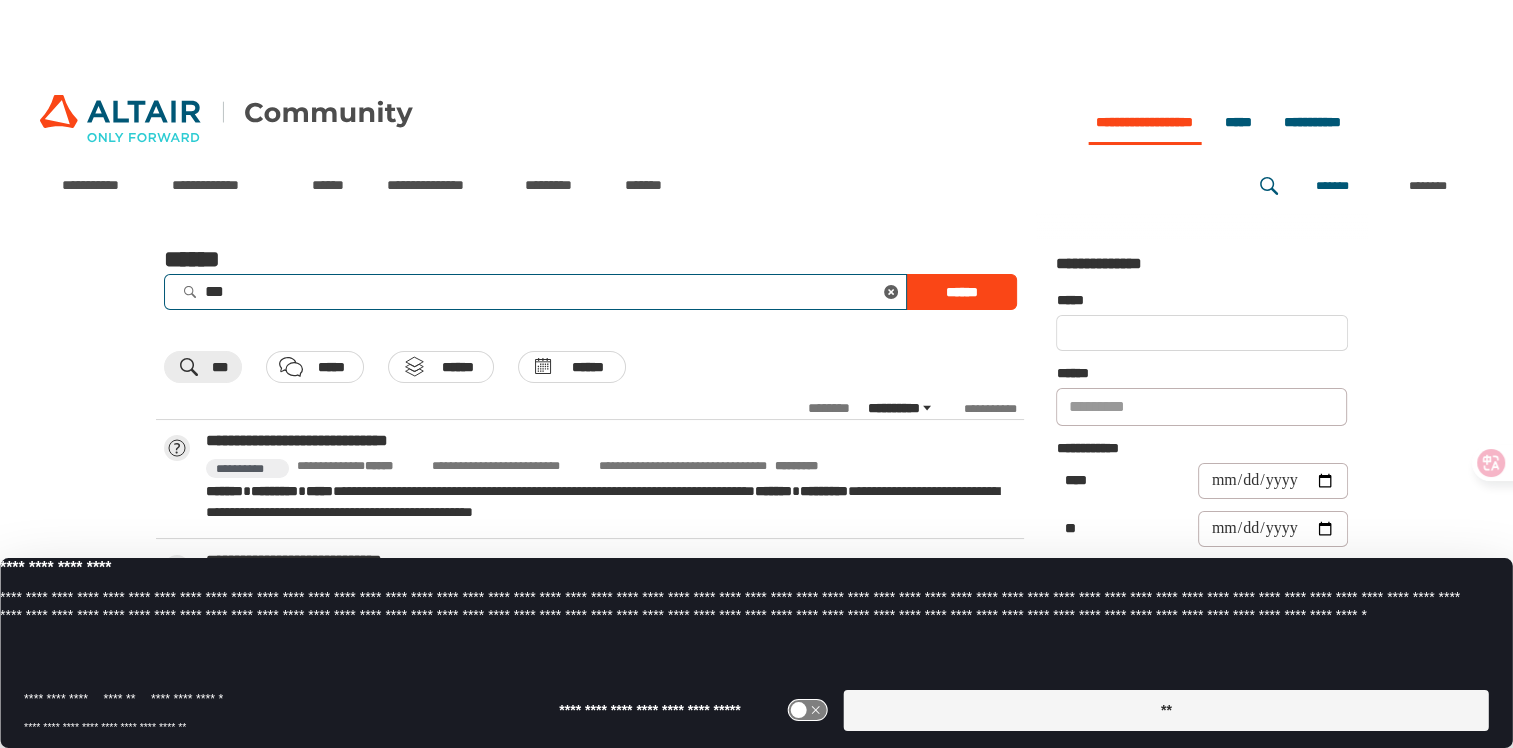 scroll, scrollTop: 0, scrollLeft: 0, axis: both 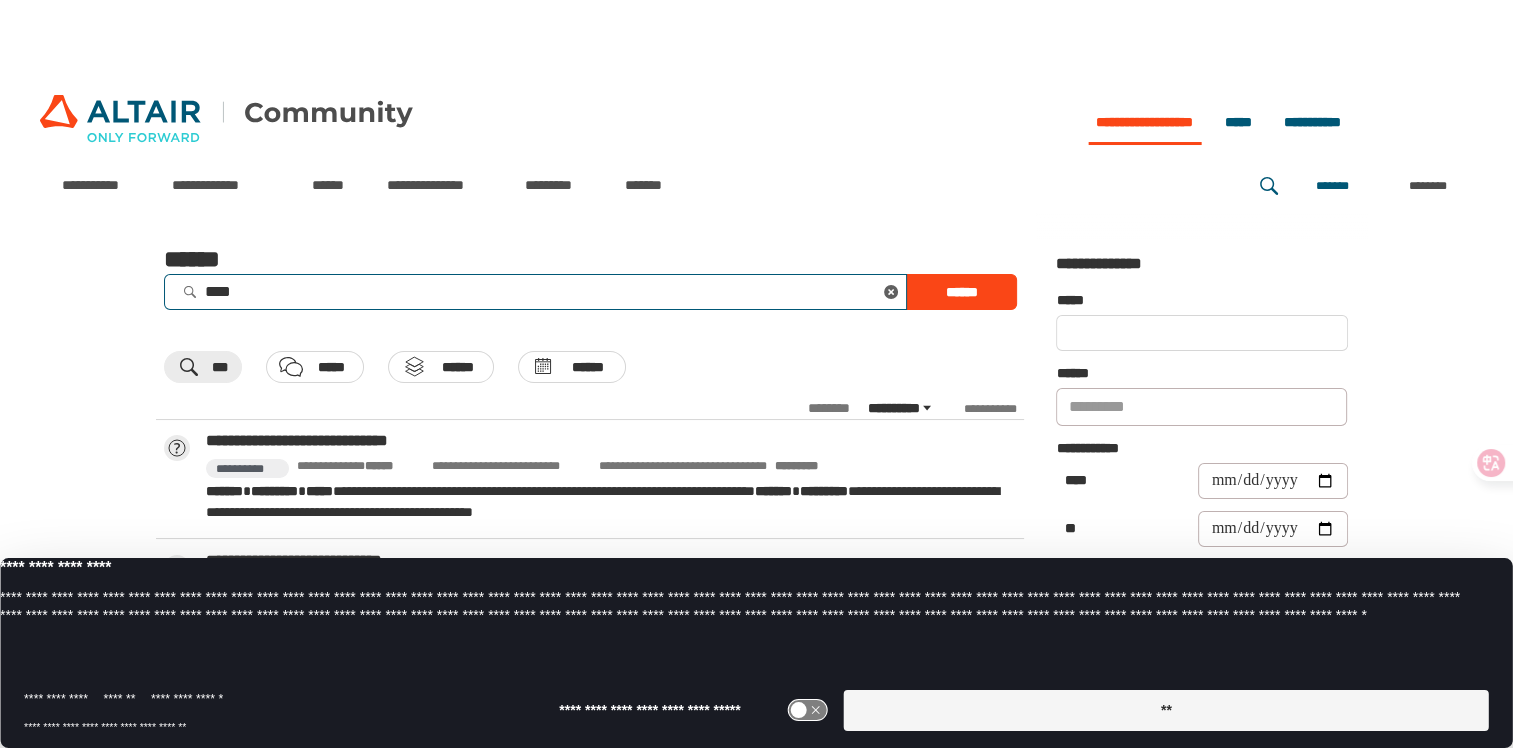 click on "******" at bounding box center (961, 292) 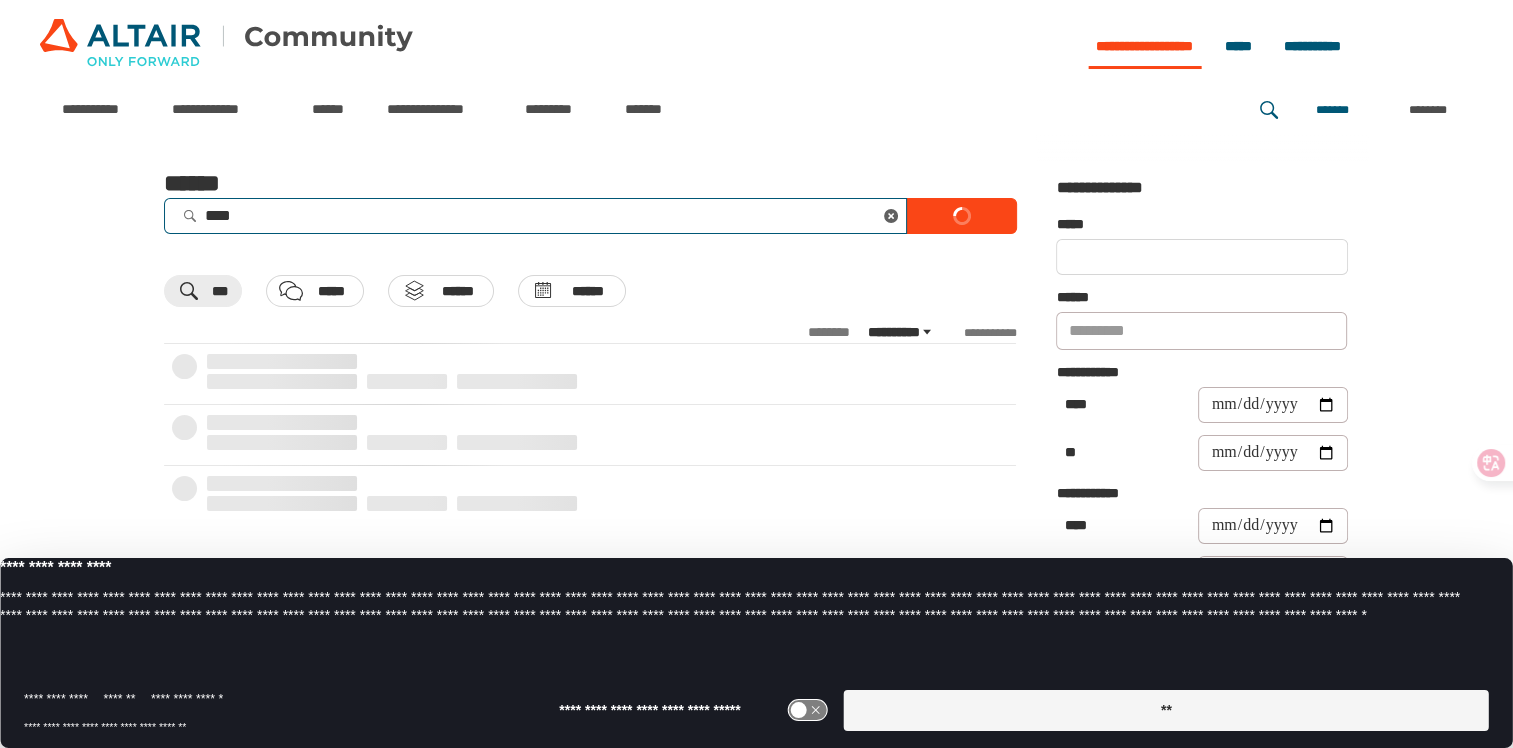 scroll, scrollTop: 228, scrollLeft: 0, axis: vertical 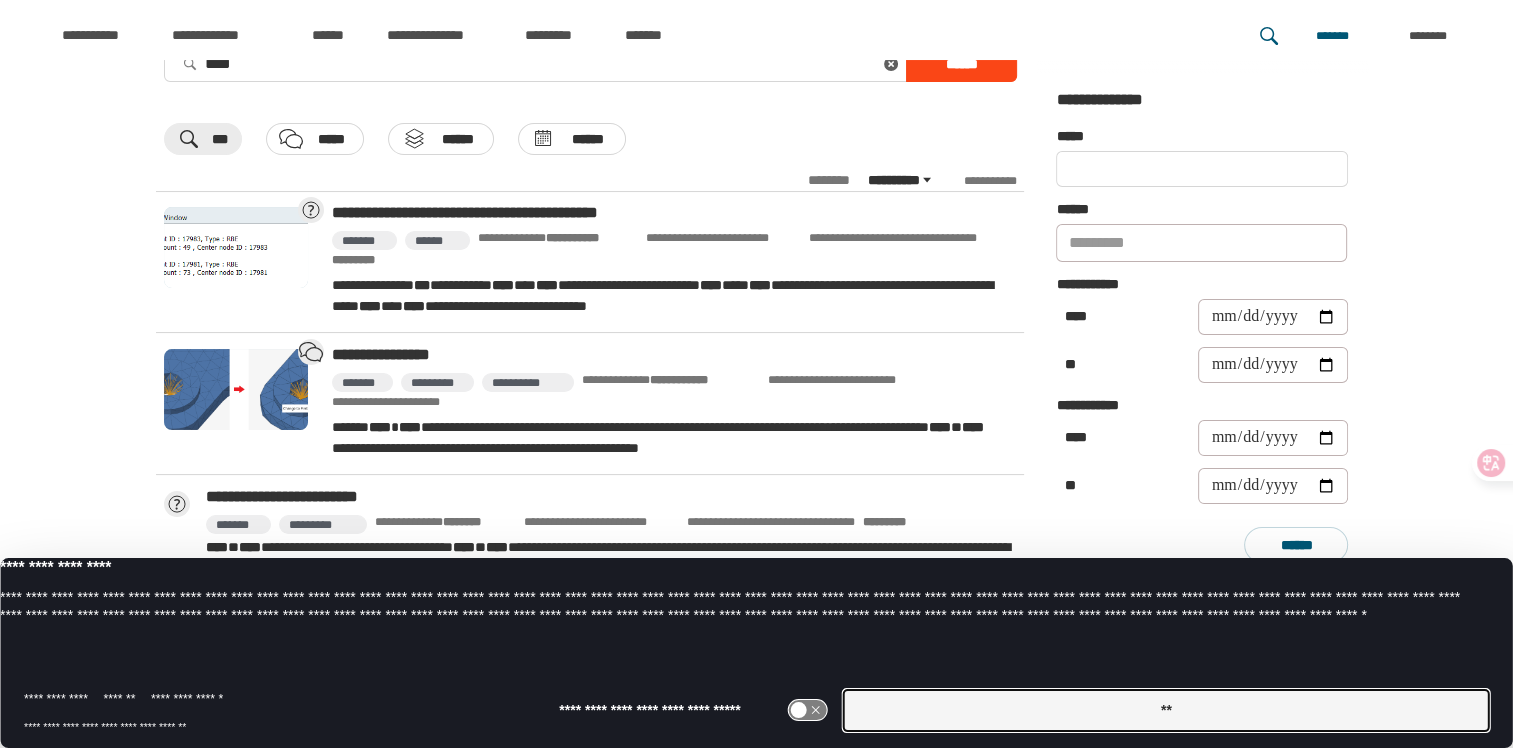 click on "**" at bounding box center (1166, 710) 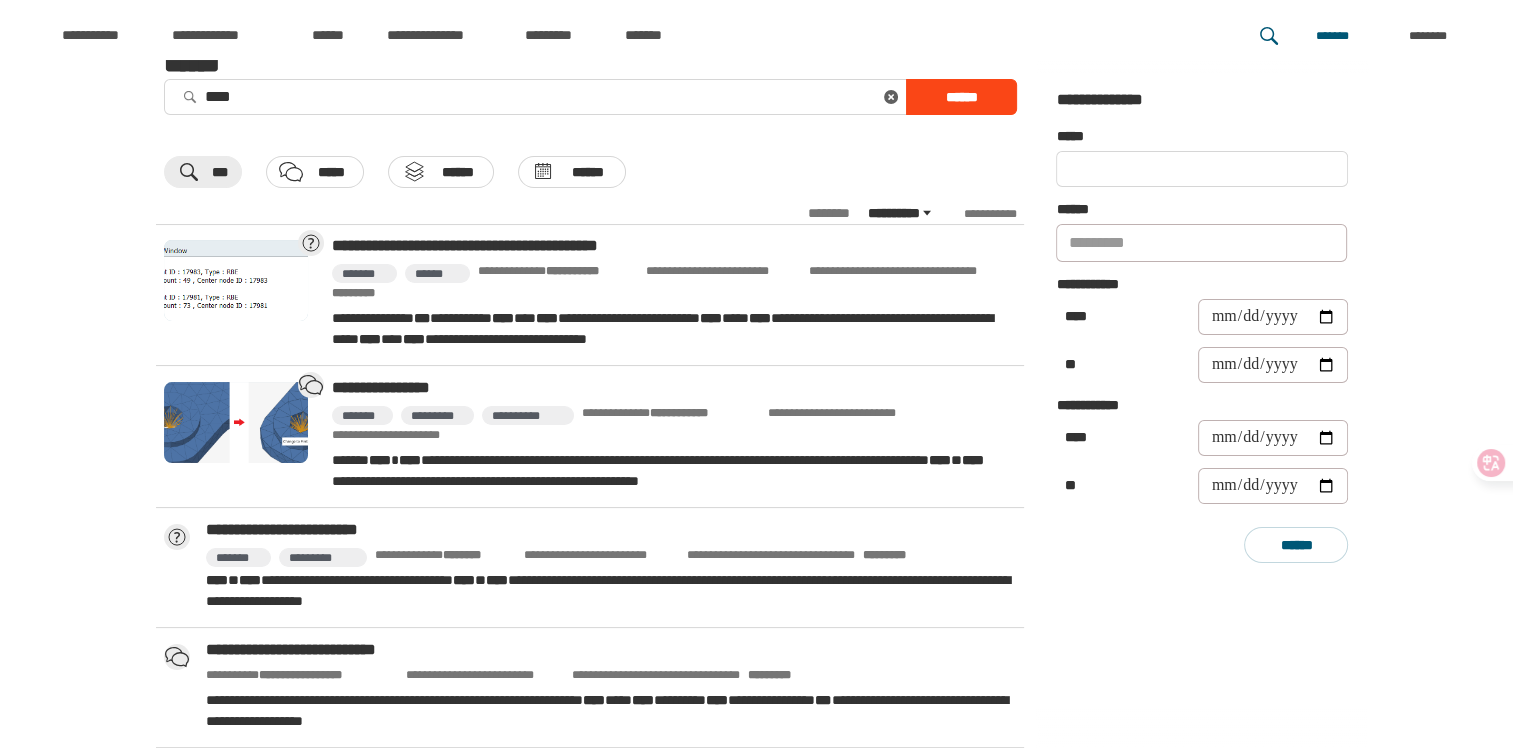 scroll, scrollTop: 0, scrollLeft: 0, axis: both 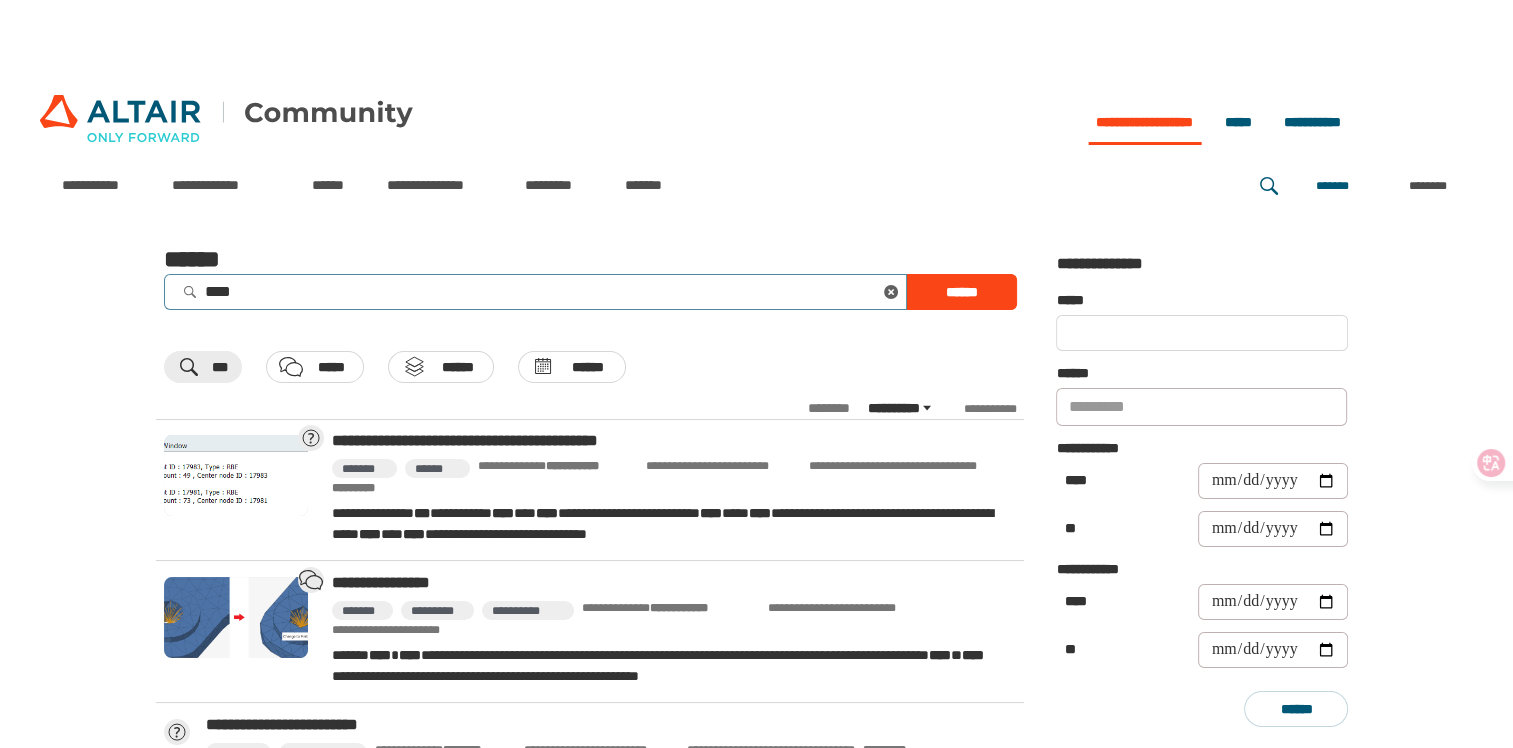 click on "****" at bounding box center [535, 291] 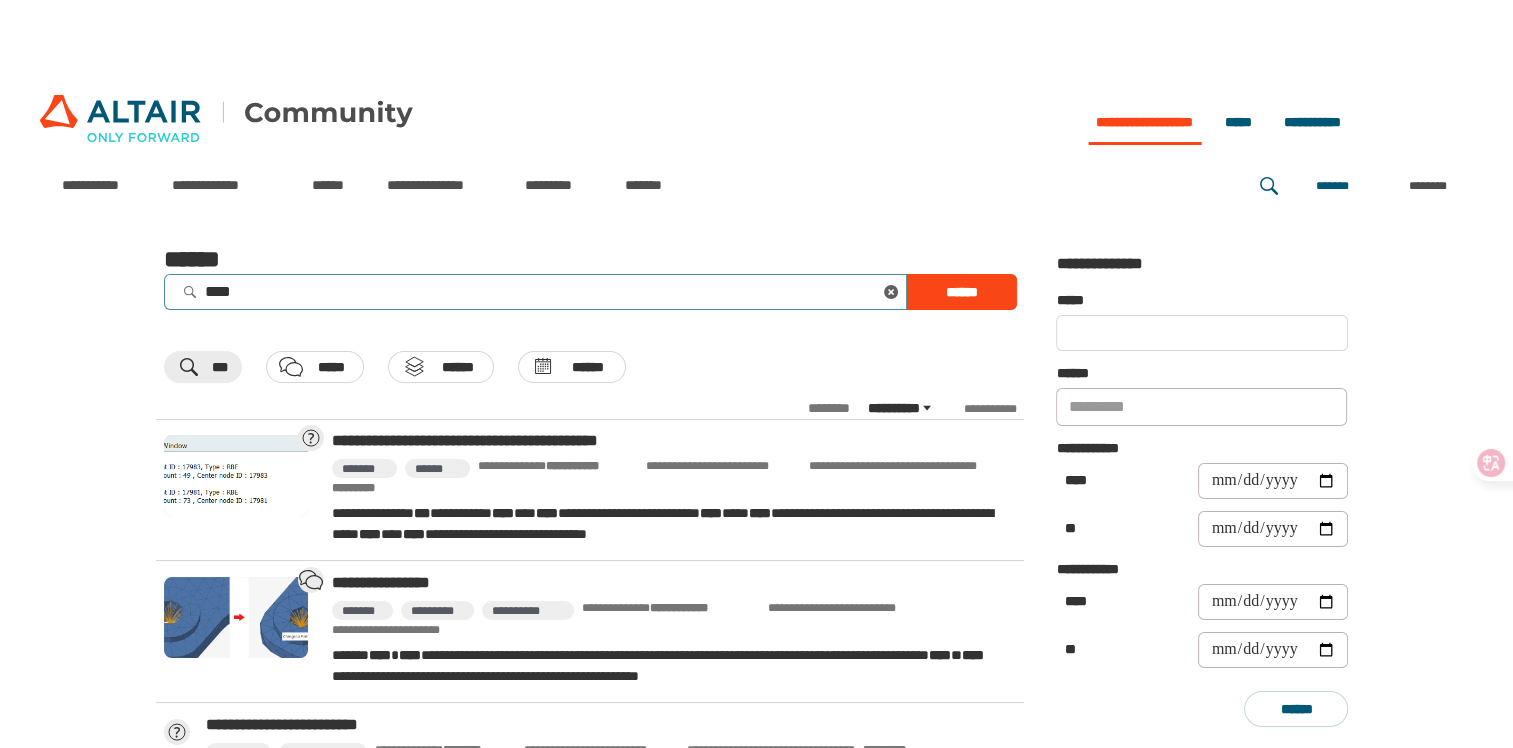 click on "****" at bounding box center (535, 291) 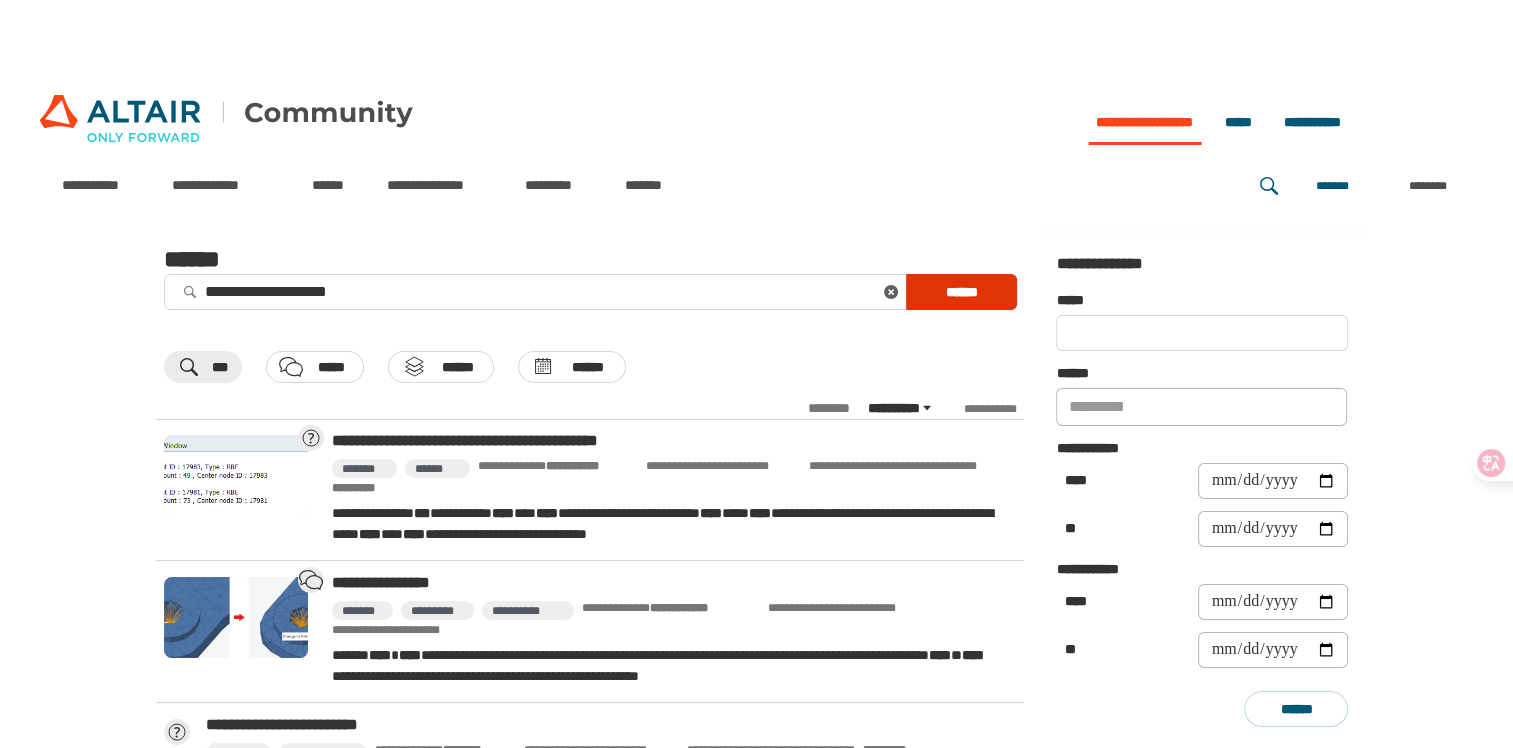 click on "******" at bounding box center [961, 292] 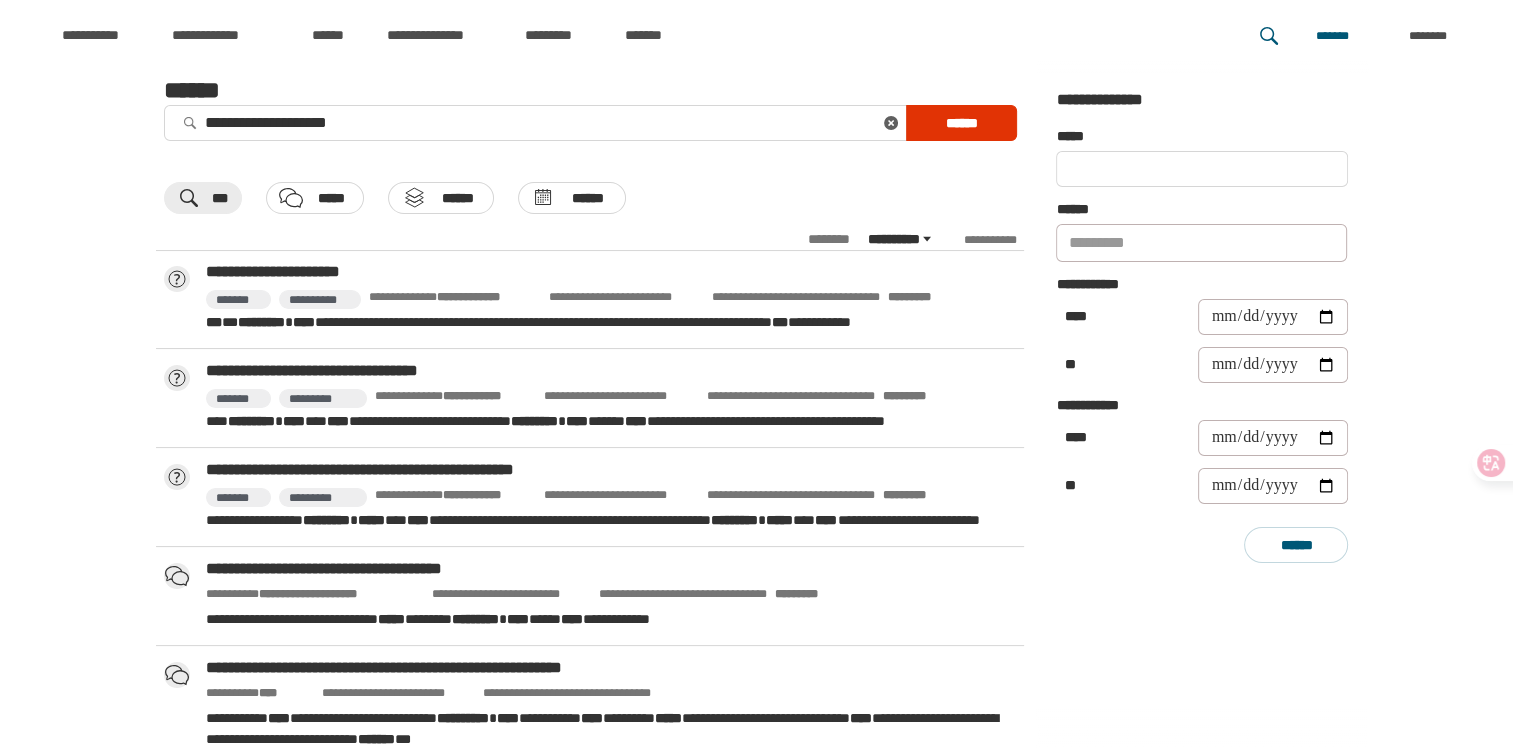 scroll, scrollTop: 200, scrollLeft: 0, axis: vertical 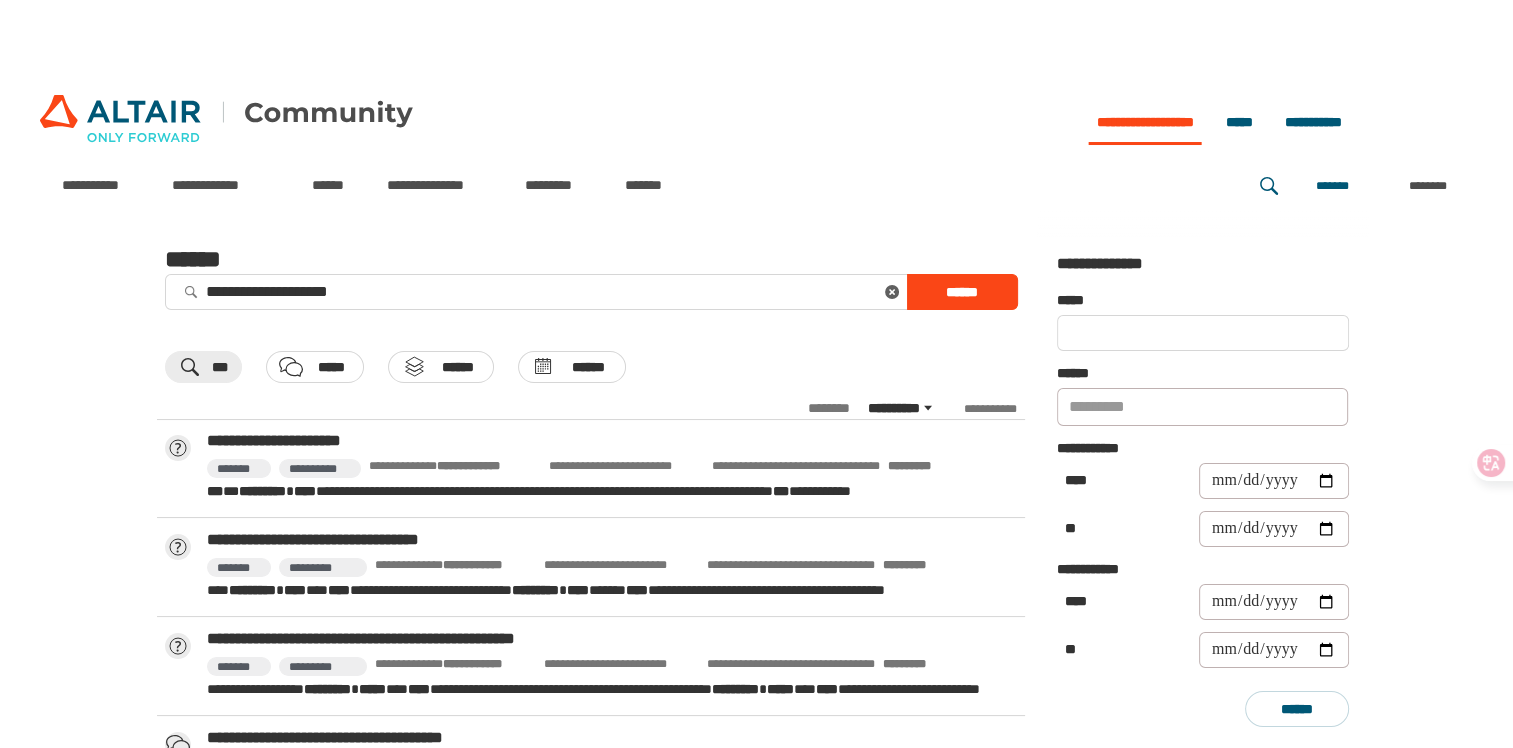 click on "**********" at bounding box center [756, 958] 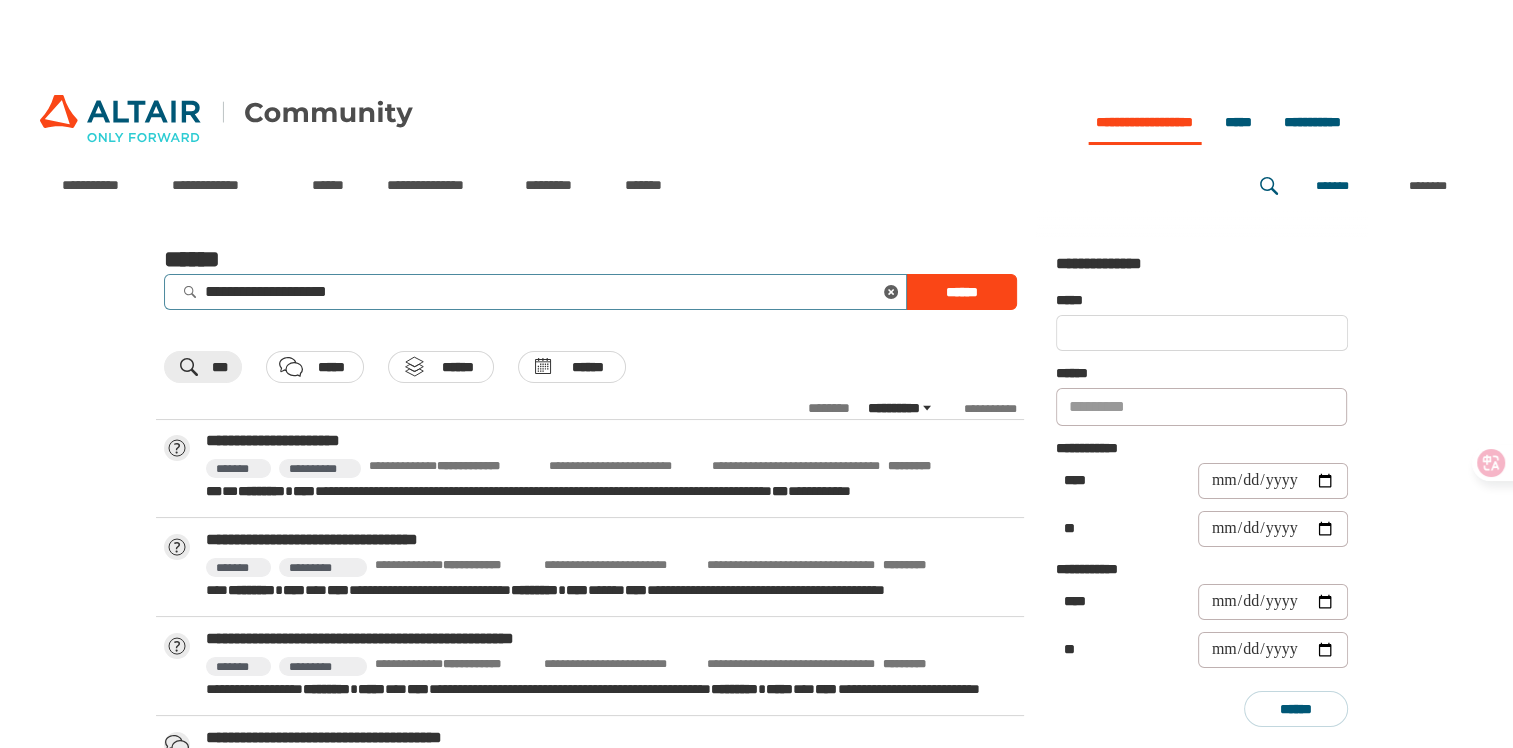 click on "**********" at bounding box center [535, 291] 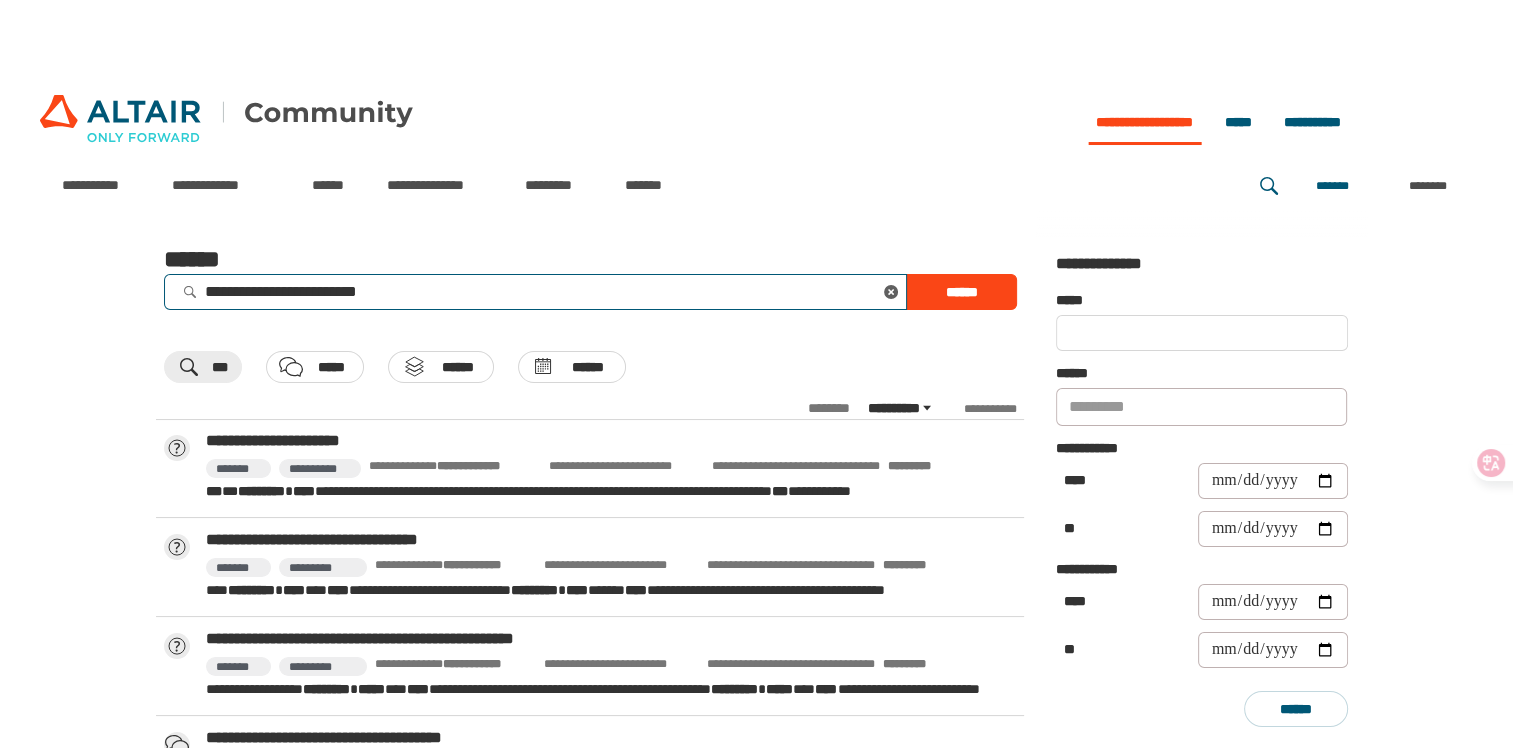 type on "**********" 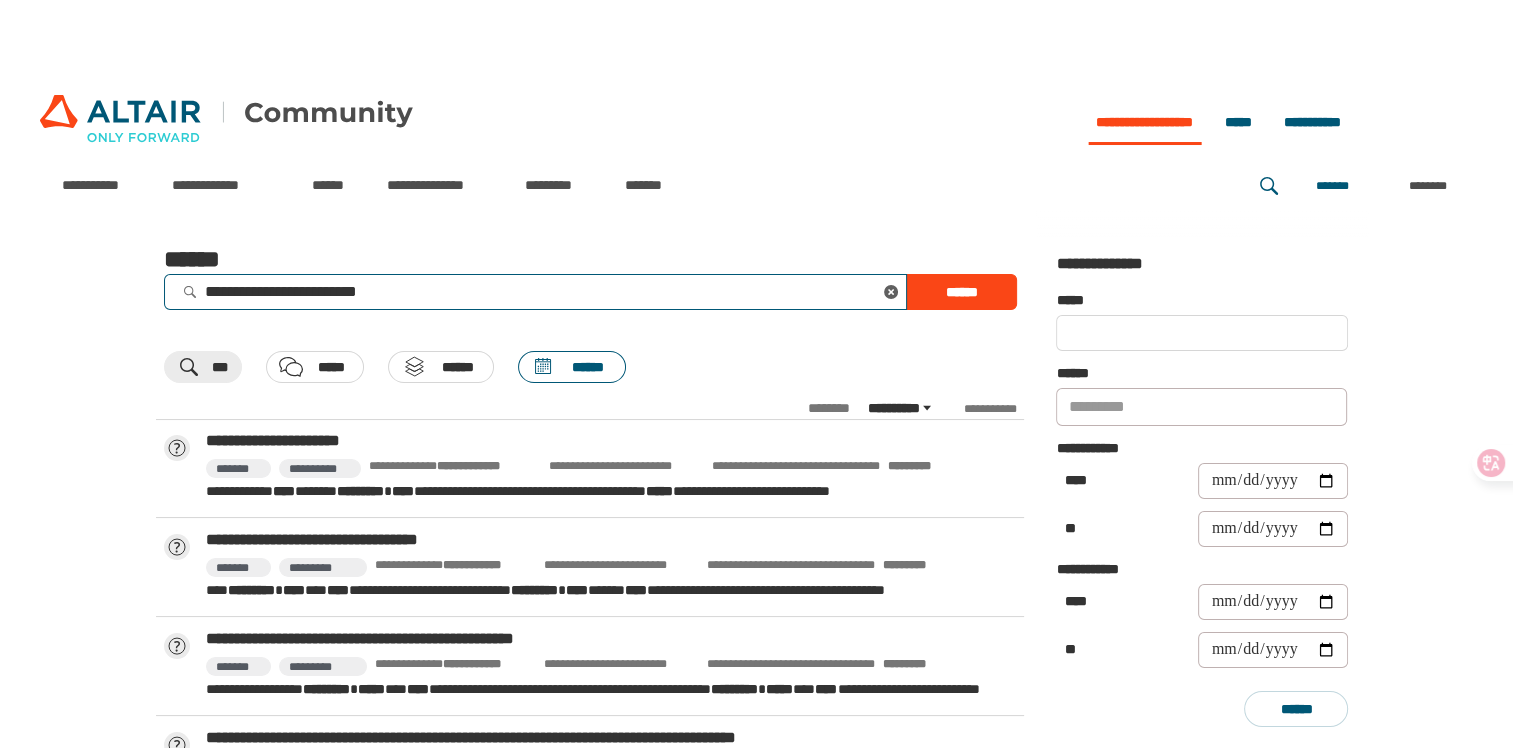 scroll, scrollTop: 100, scrollLeft: 0, axis: vertical 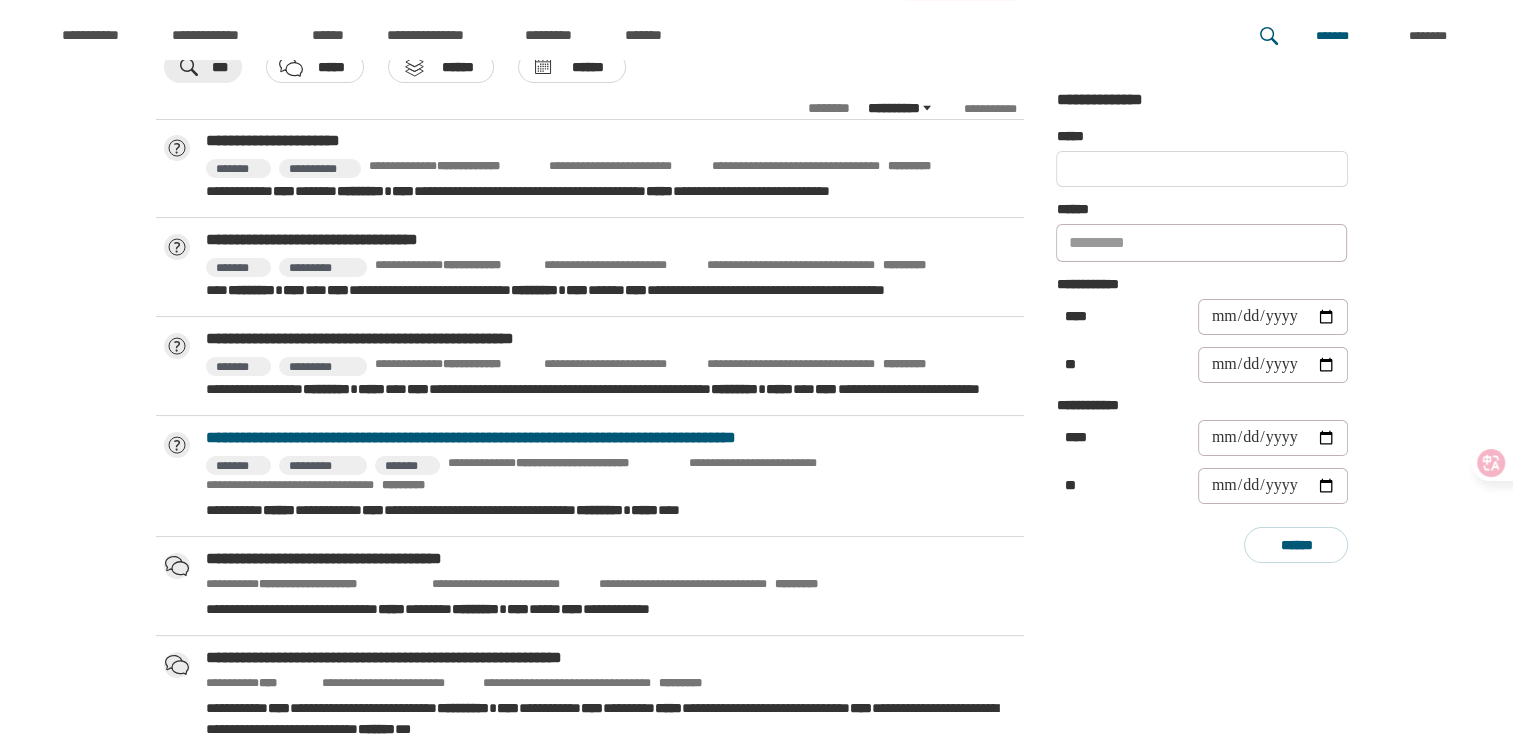 click on "**********" at bounding box center (611, 438) 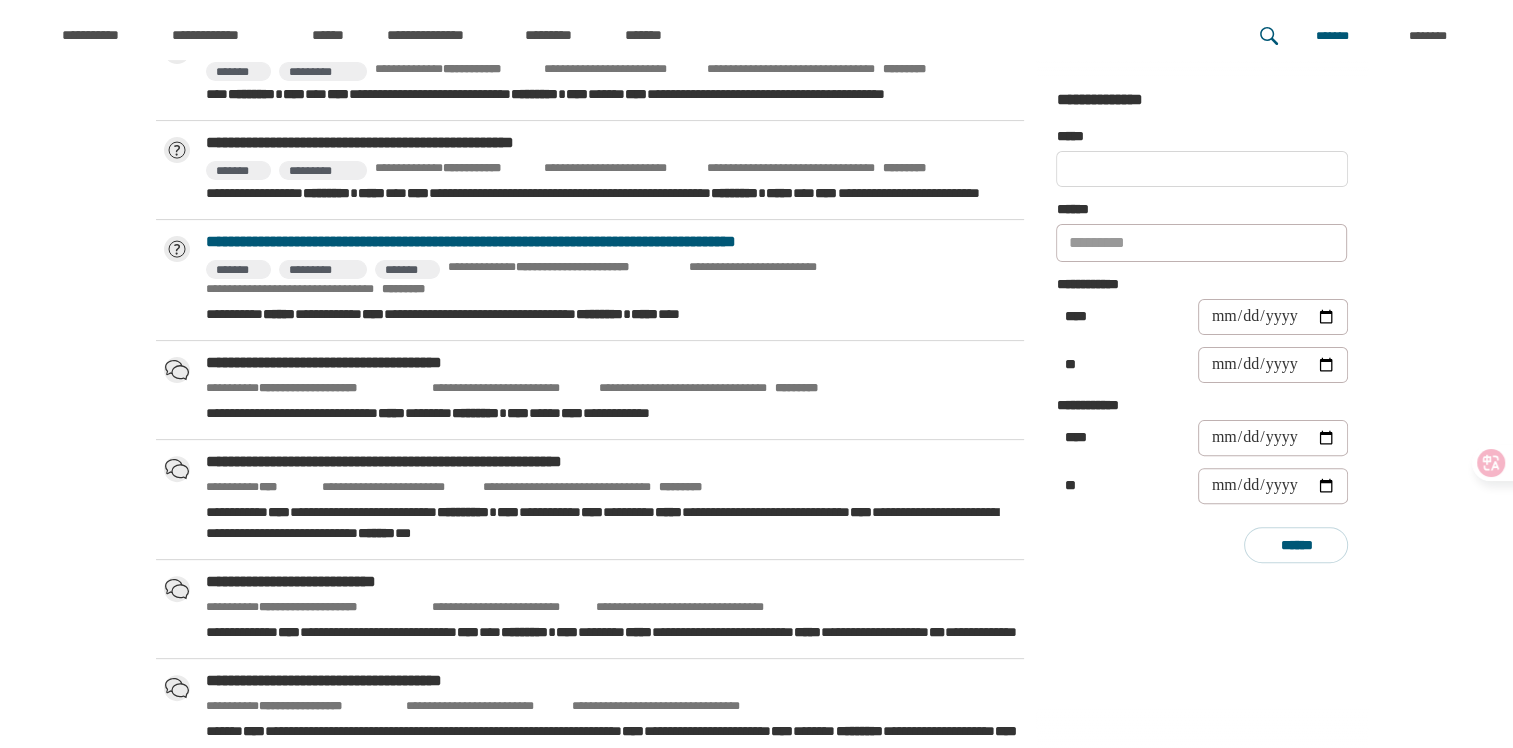 scroll, scrollTop: 500, scrollLeft: 0, axis: vertical 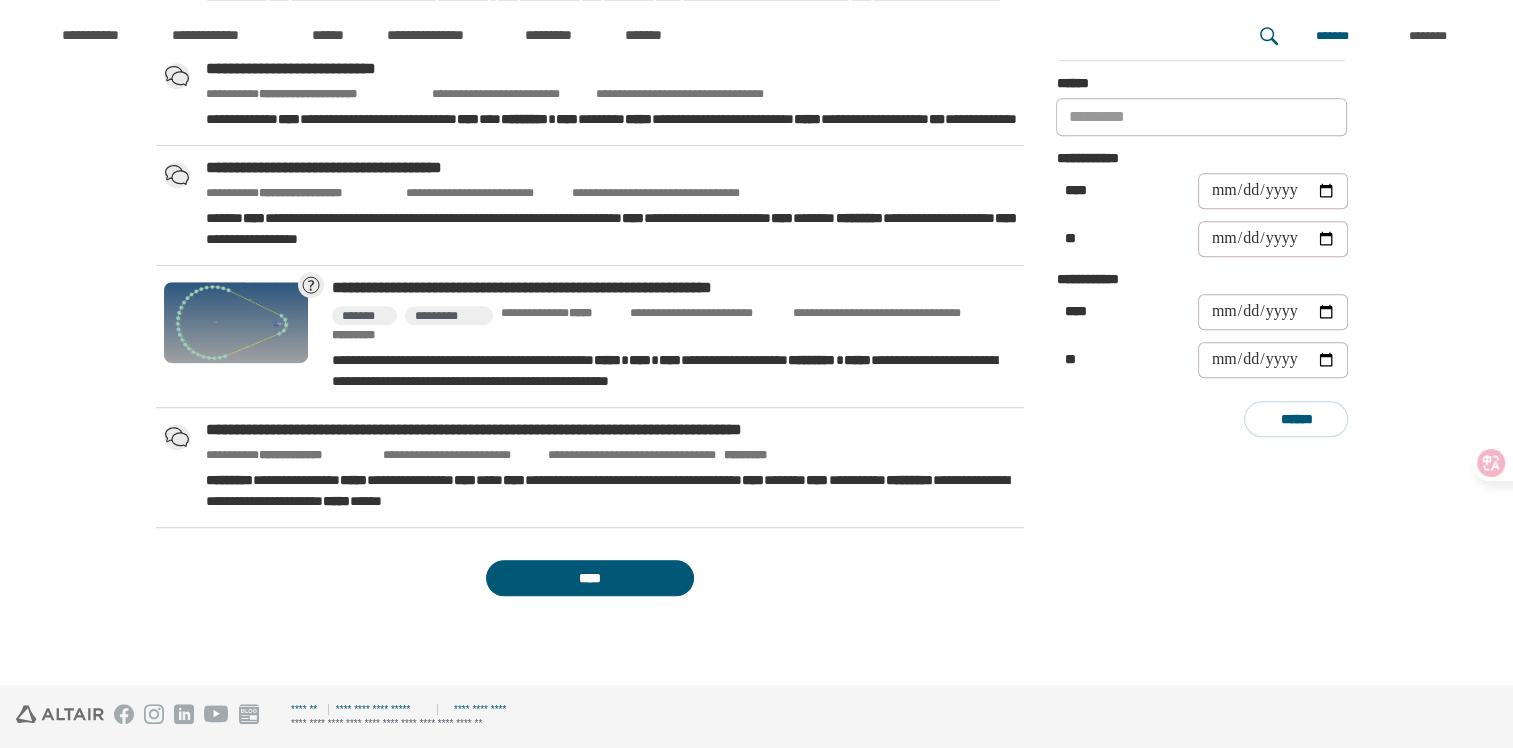 click on "****" at bounding box center (590, 578) 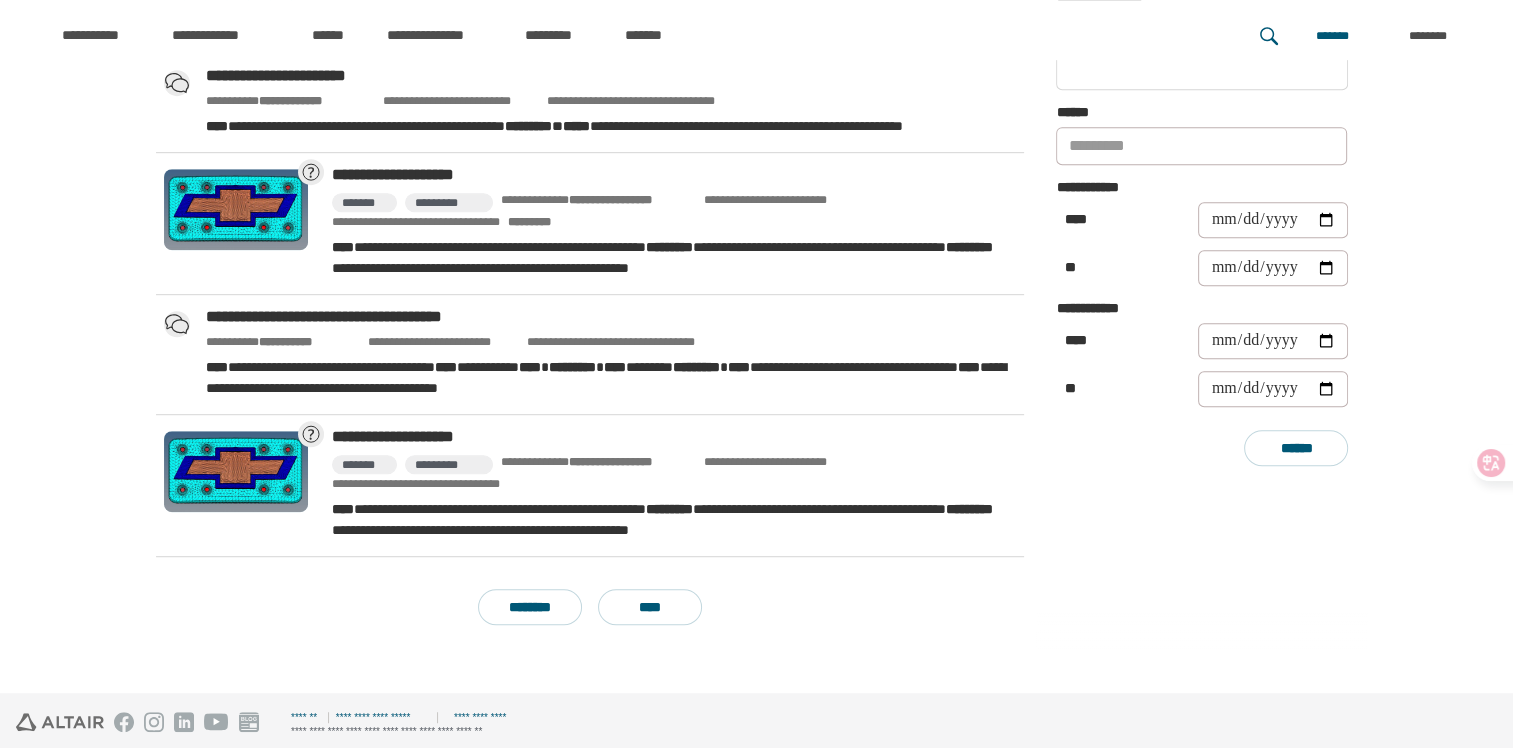 scroll, scrollTop: 1088, scrollLeft: 0, axis: vertical 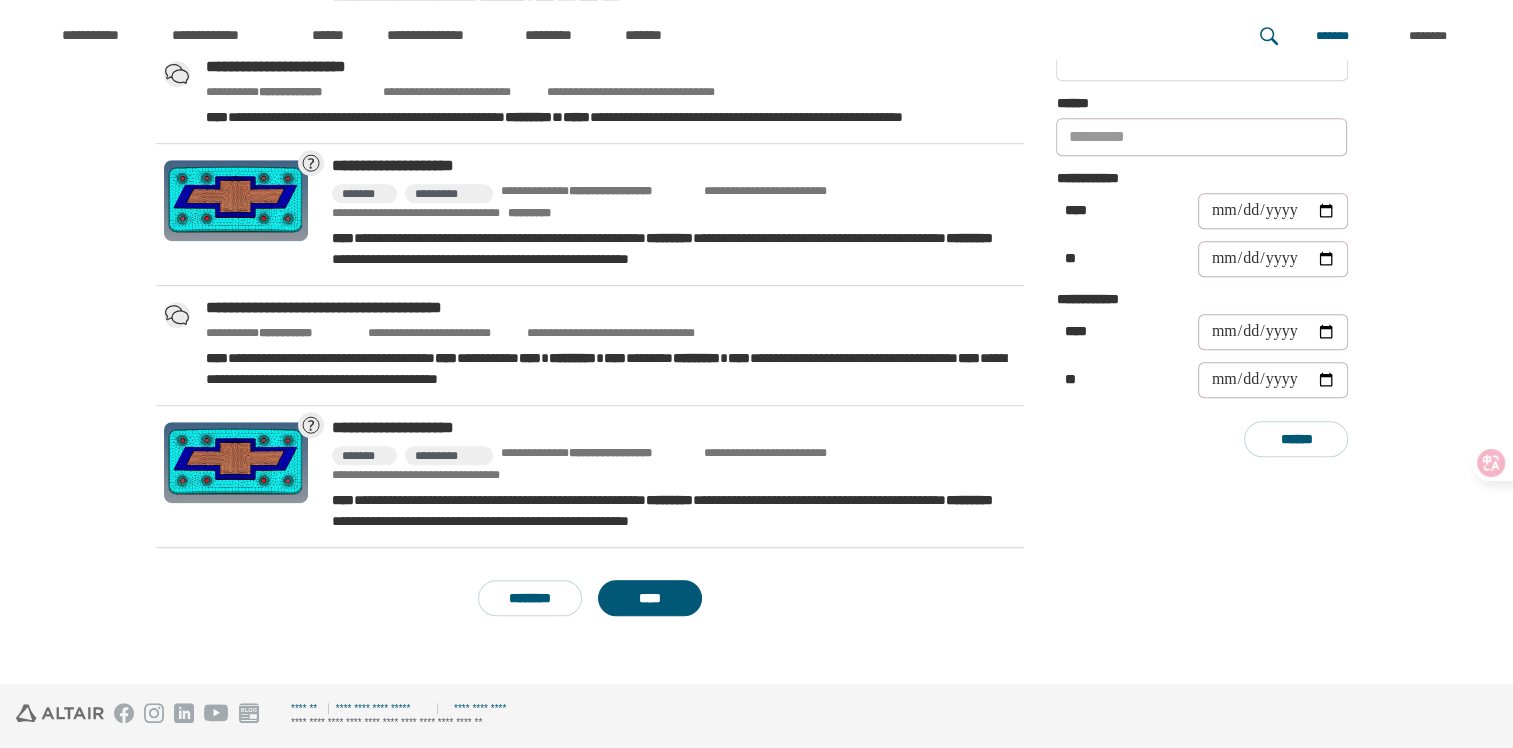 click on "****" at bounding box center [650, 598] 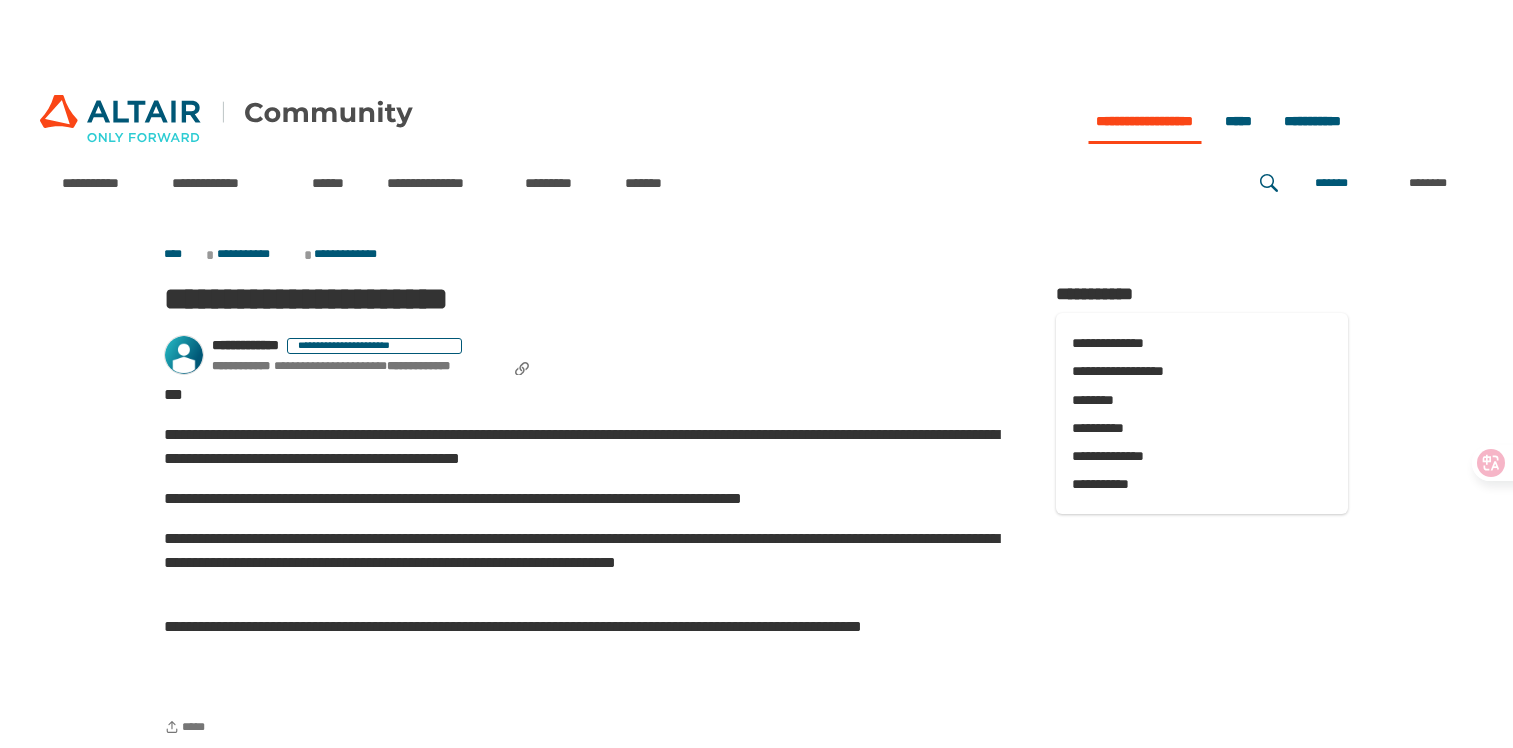 scroll, scrollTop: 0, scrollLeft: 0, axis: both 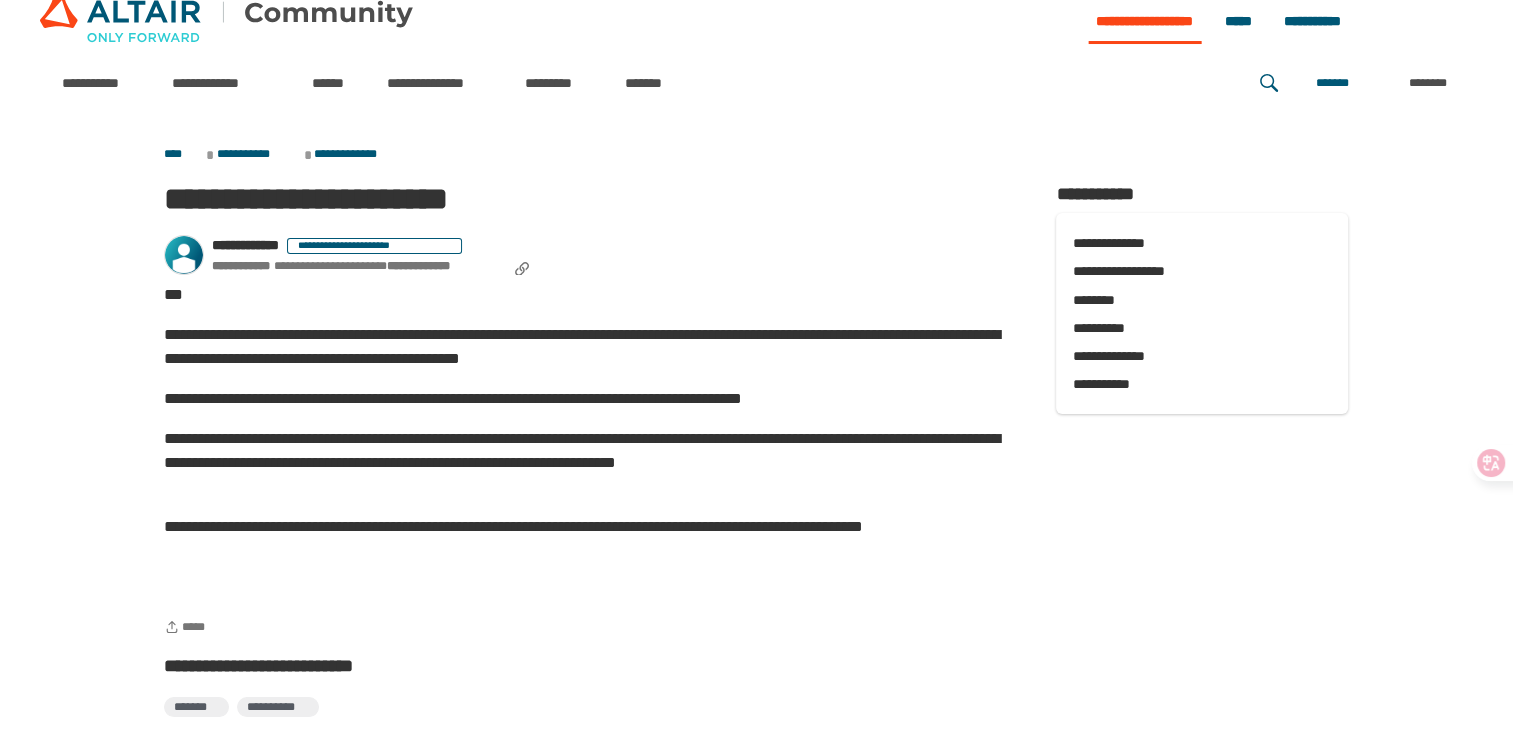 click on "**********" at bounding box center [590, 347] 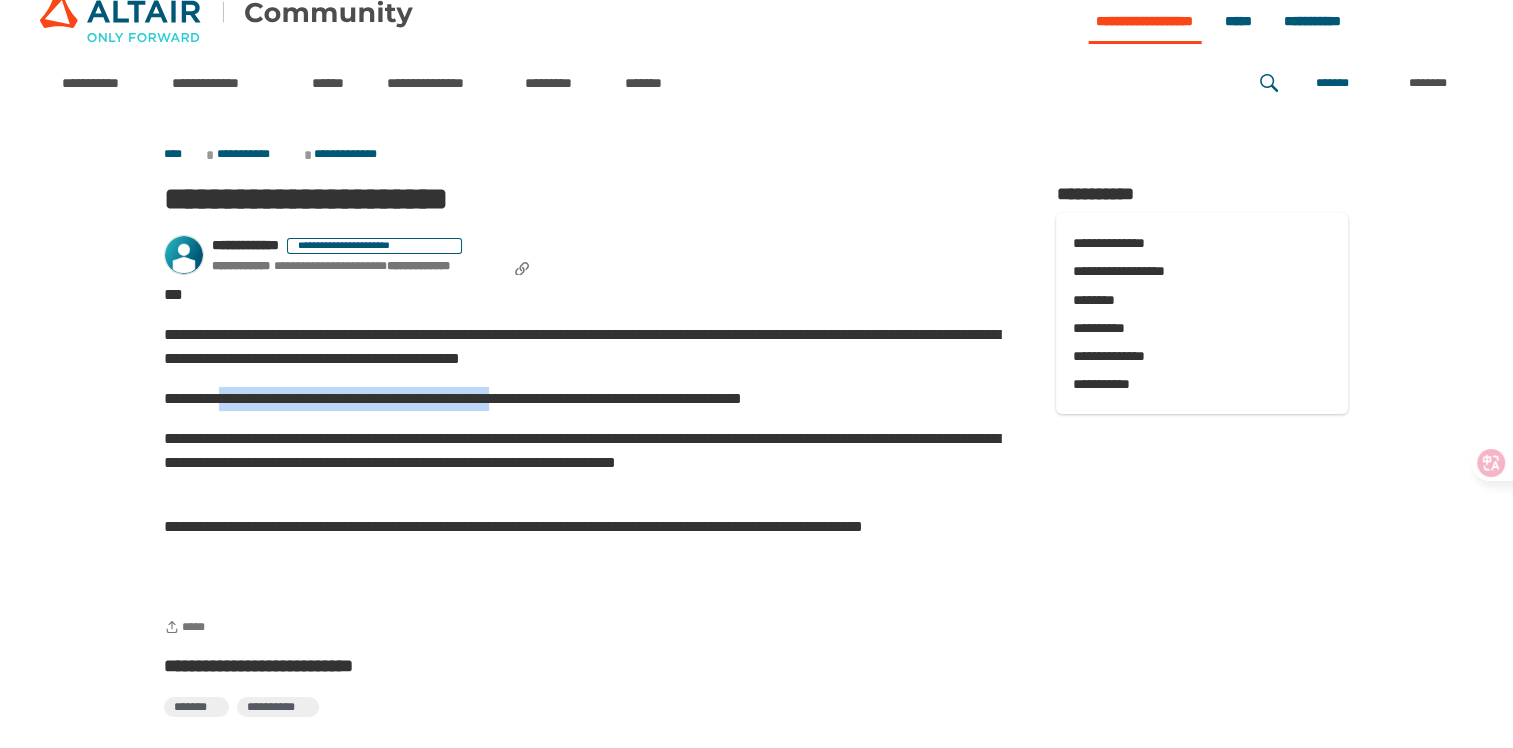 drag, startPoint x: 234, startPoint y: 401, endPoint x: 566, endPoint y: 392, distance: 332.12198 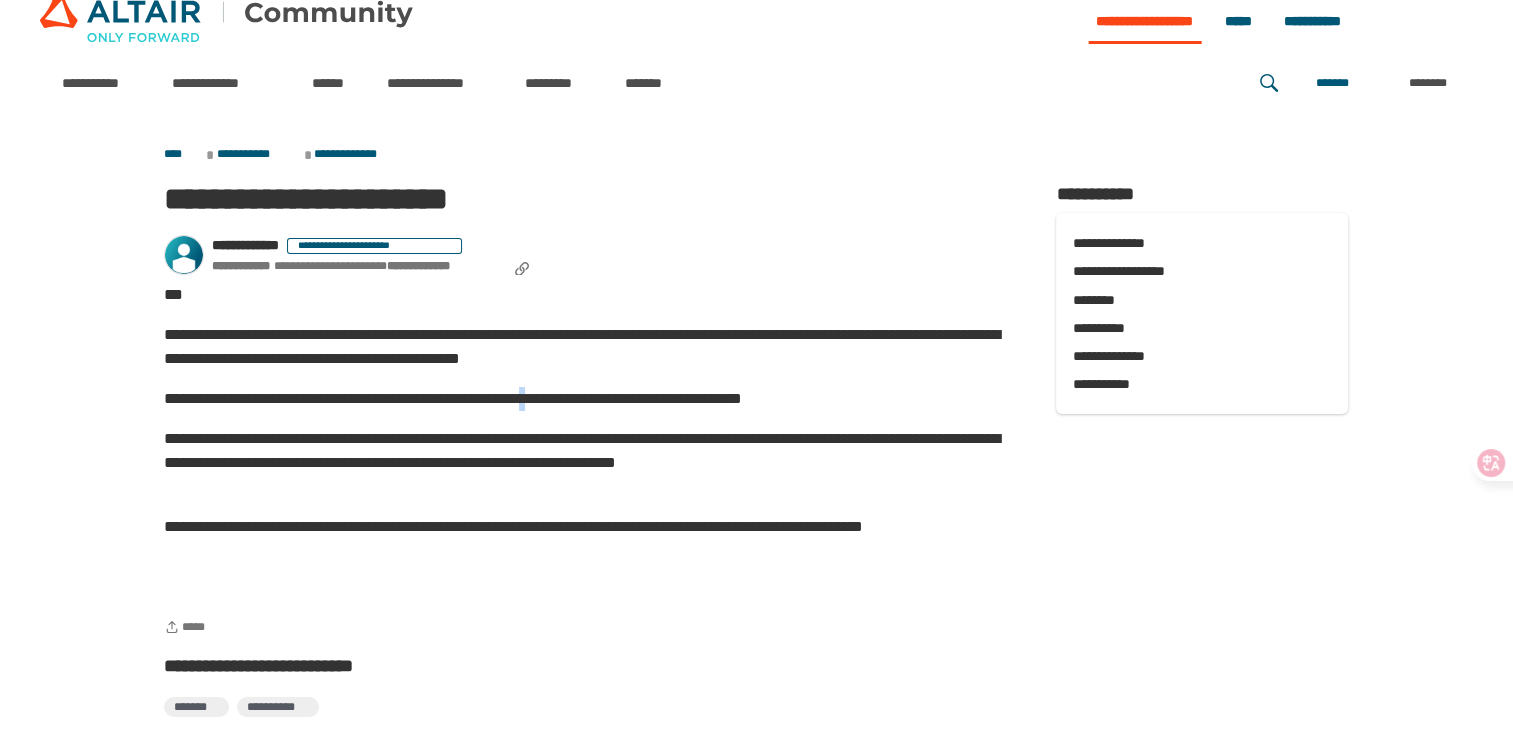drag, startPoint x: 566, startPoint y: 392, endPoint x: 610, endPoint y: 410, distance: 47.539455 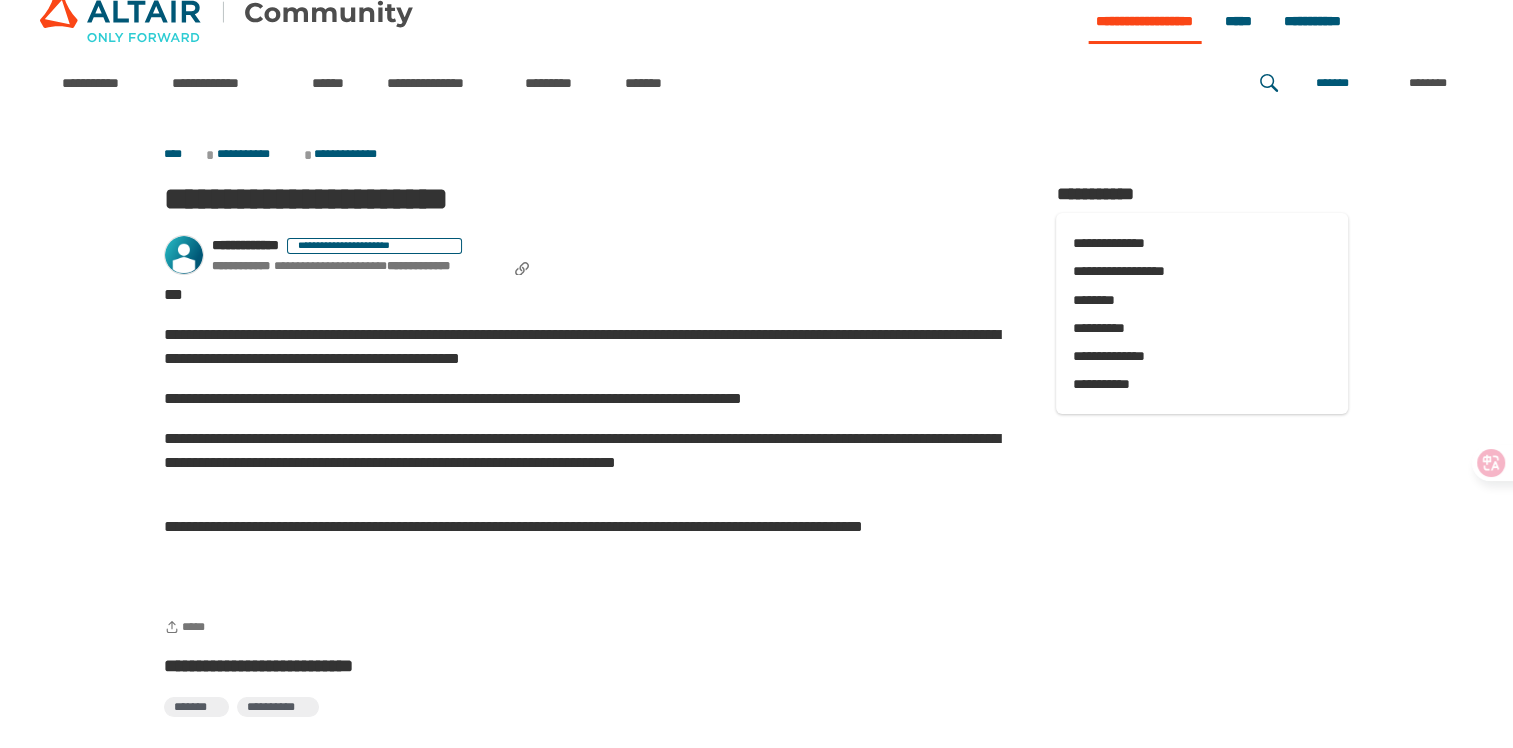 click on "**********" at bounding box center (590, 463) 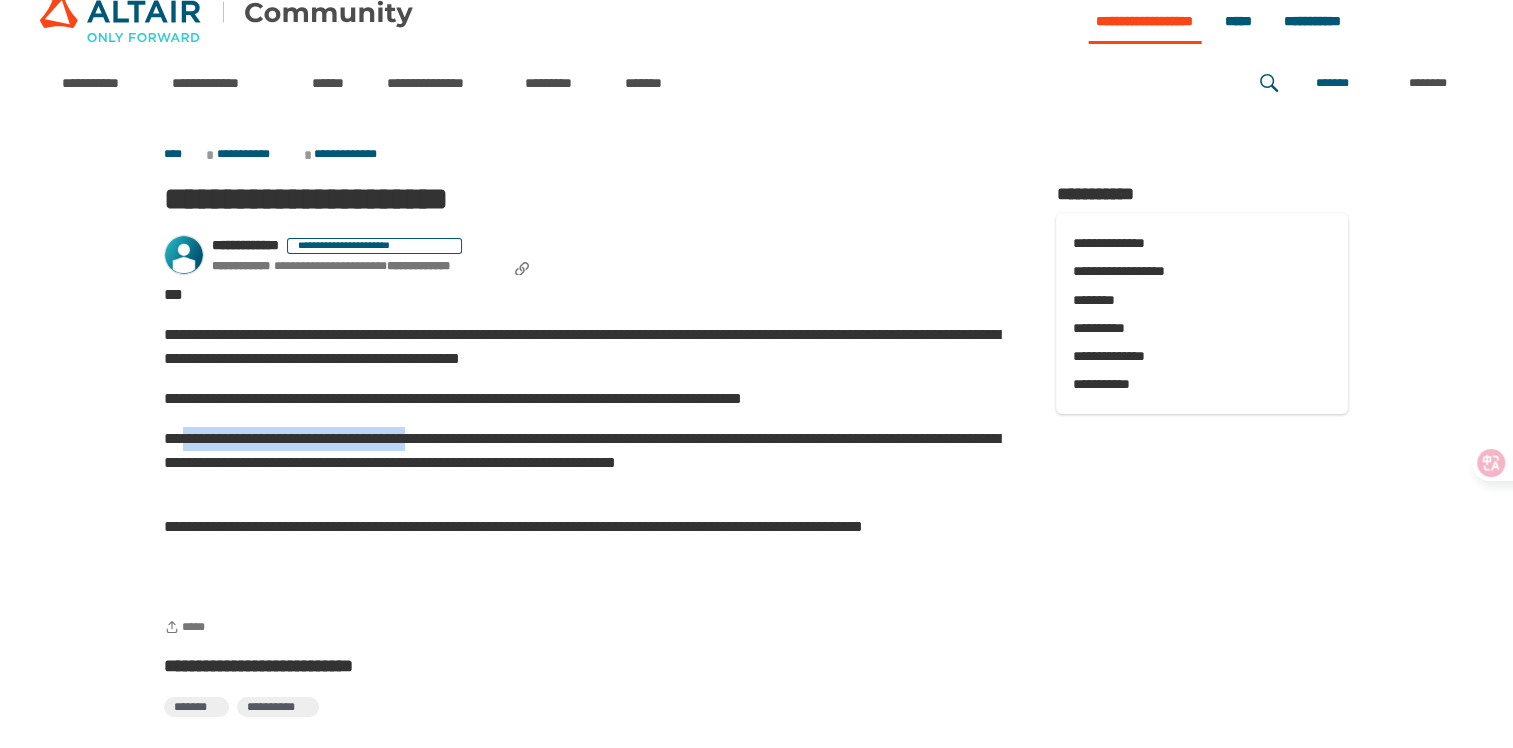 drag, startPoint x: 186, startPoint y: 444, endPoint x: 469, endPoint y: 432, distance: 283.2543 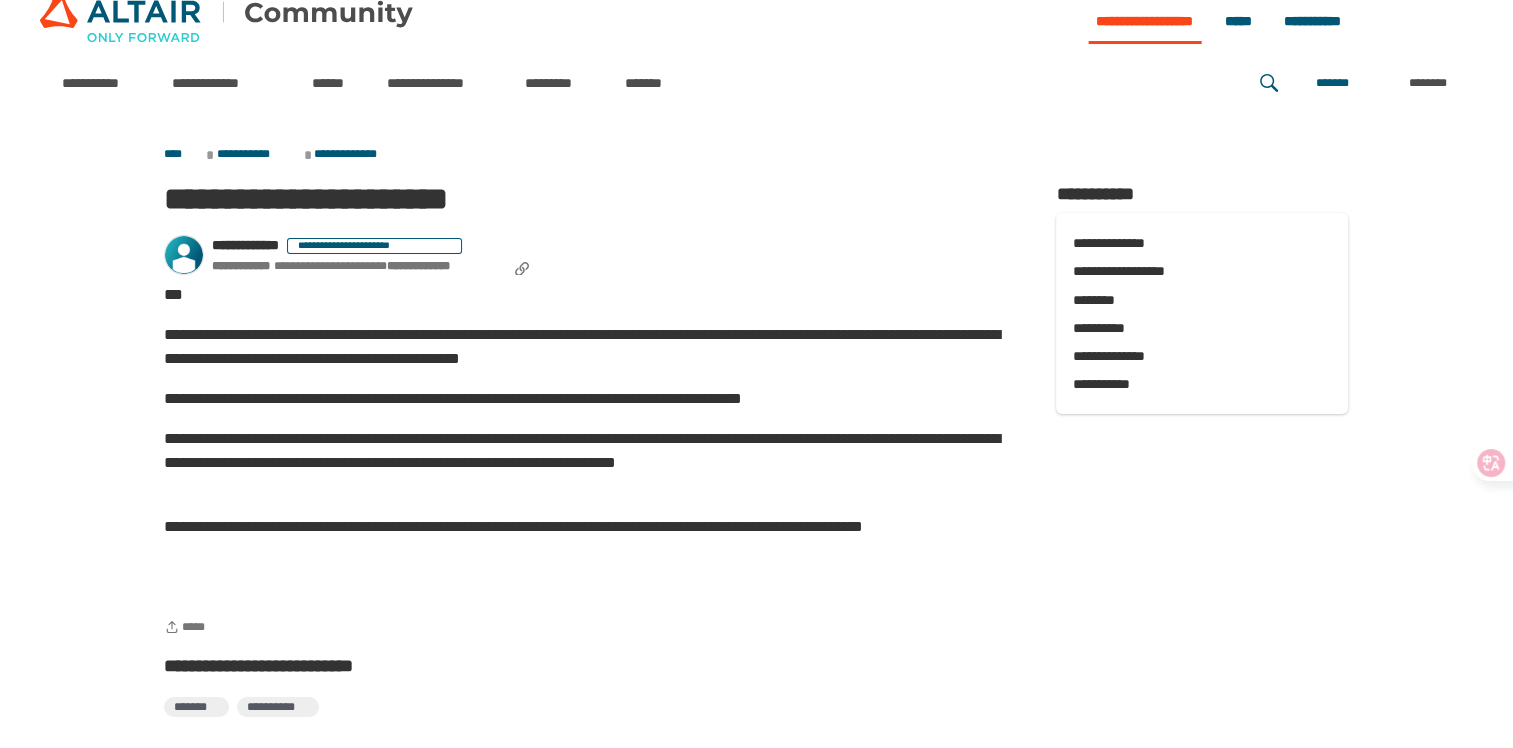 drag, startPoint x: 469, startPoint y: 432, endPoint x: 548, endPoint y: 441, distance: 79.51101 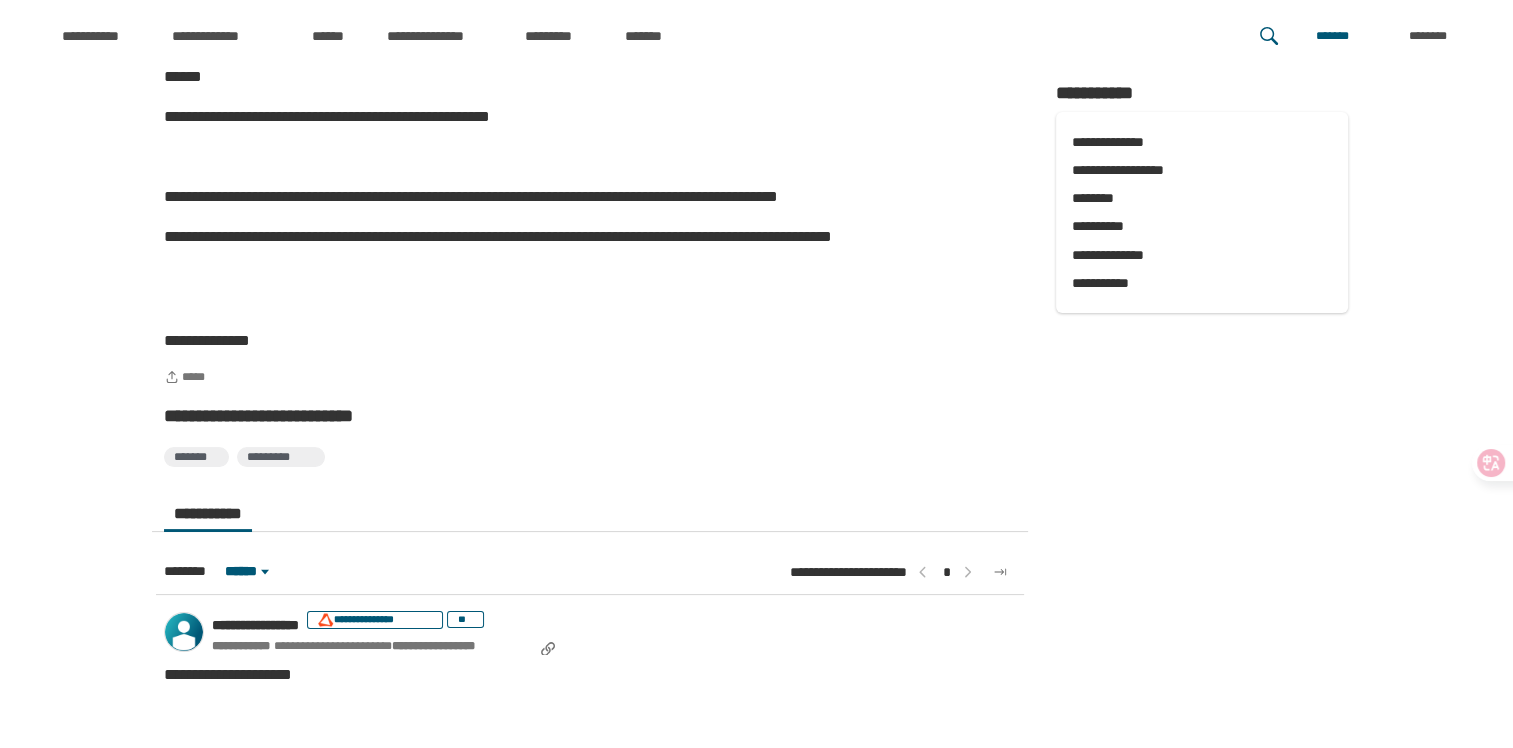 scroll, scrollTop: 300, scrollLeft: 0, axis: vertical 